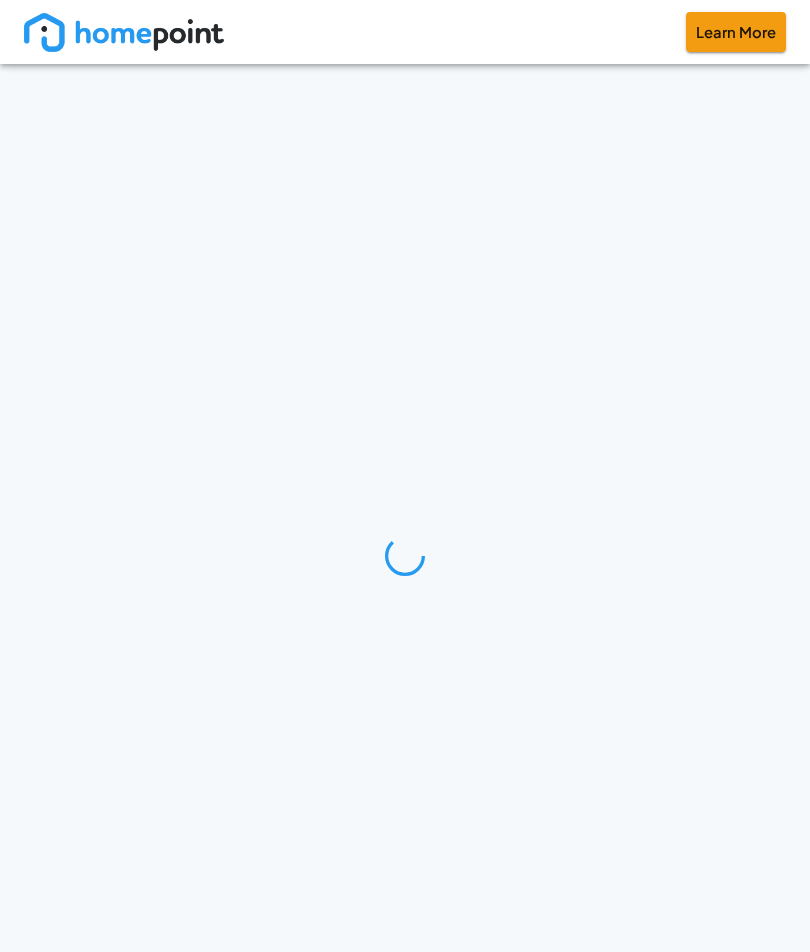 scroll, scrollTop: 0, scrollLeft: 0, axis: both 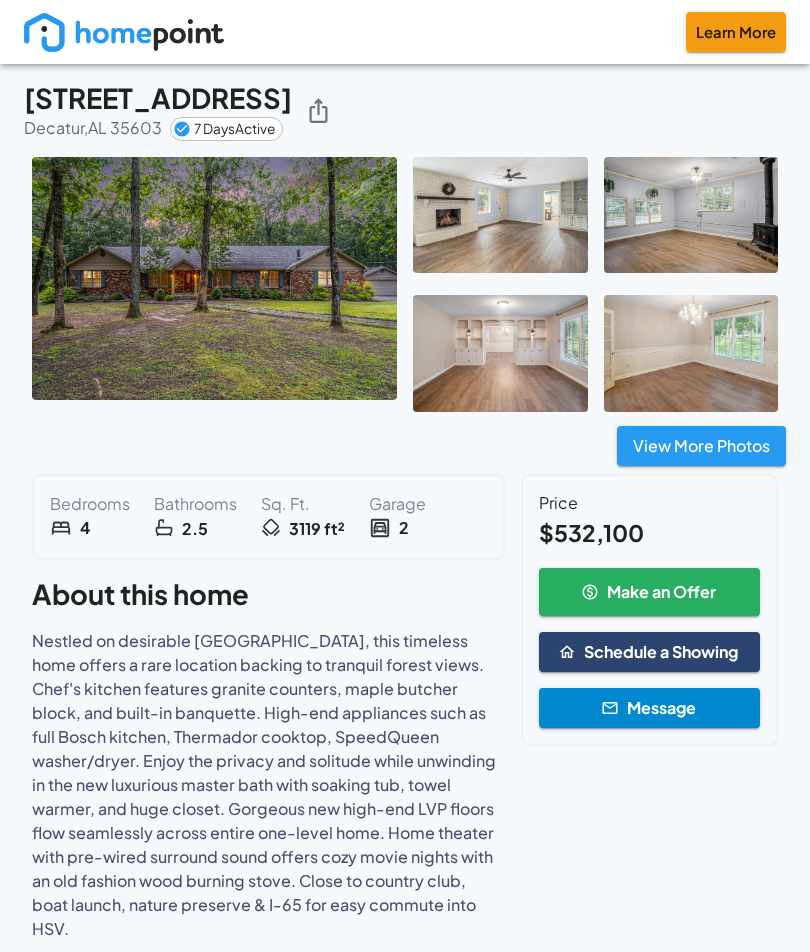 click at bounding box center [214, 278] 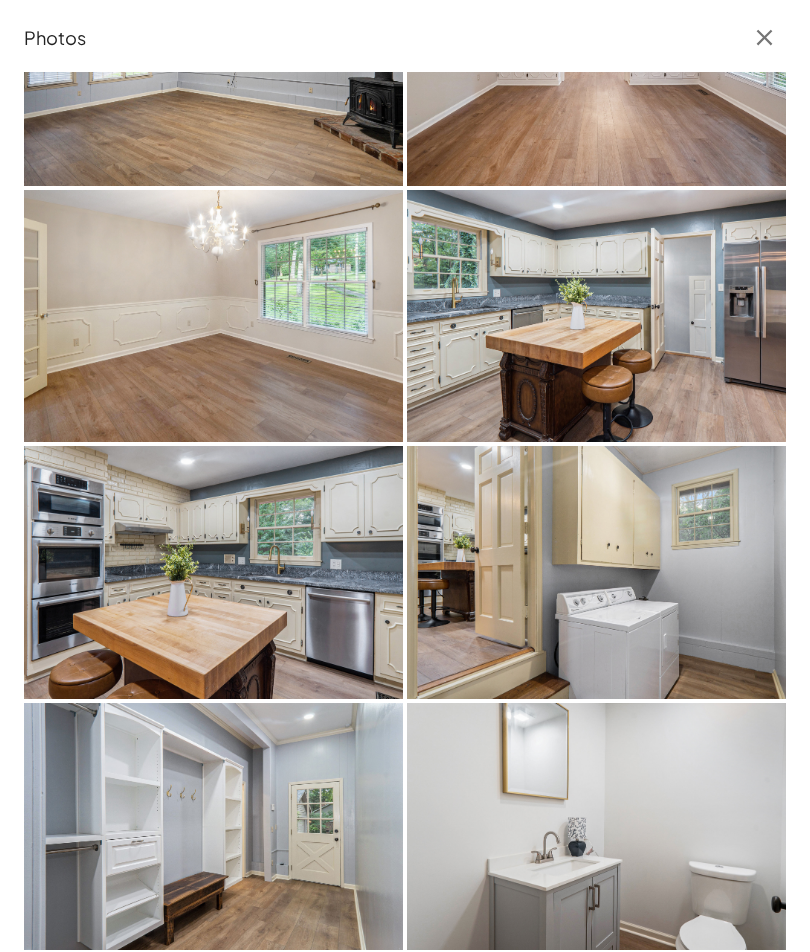 scroll, scrollTop: 400, scrollLeft: 0, axis: vertical 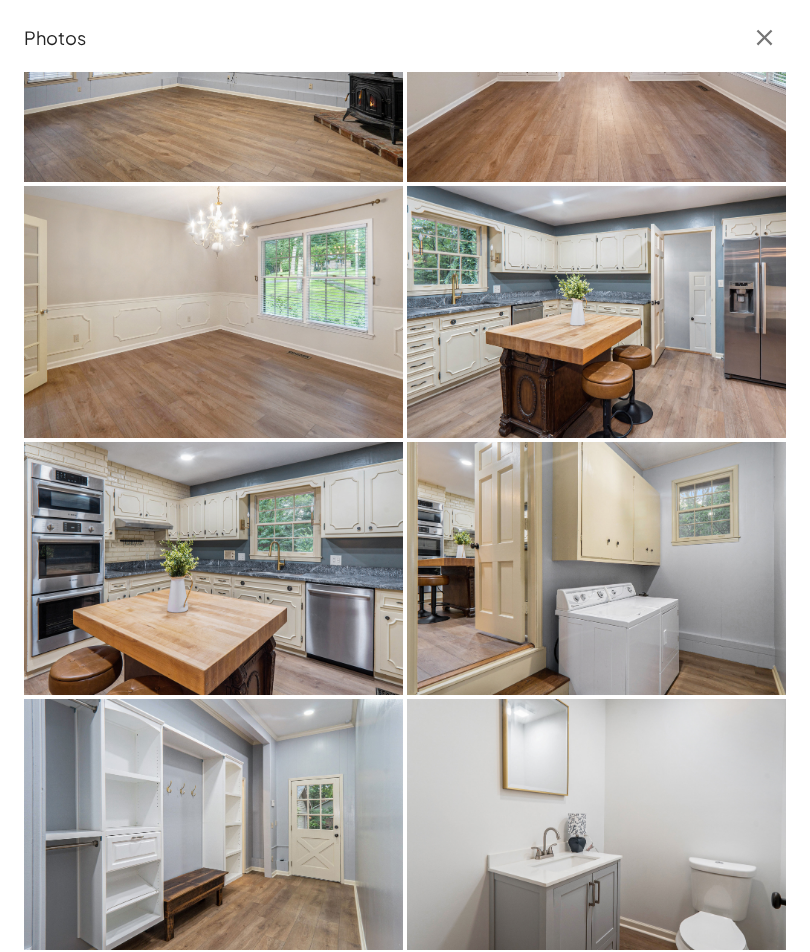 click at bounding box center [596, 825] 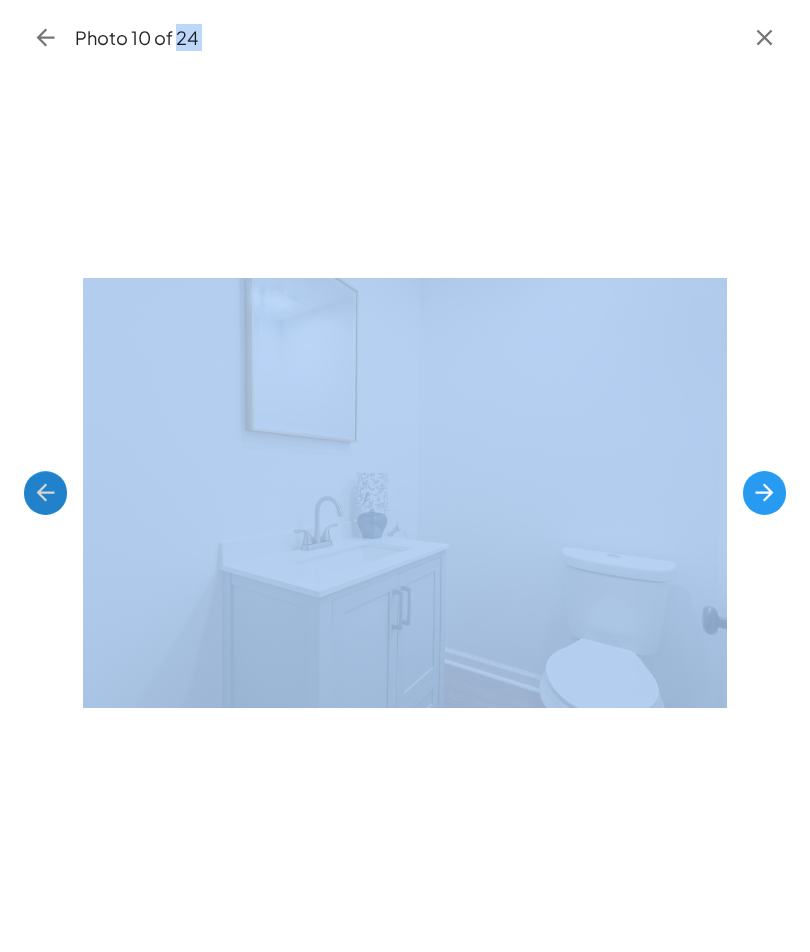 click 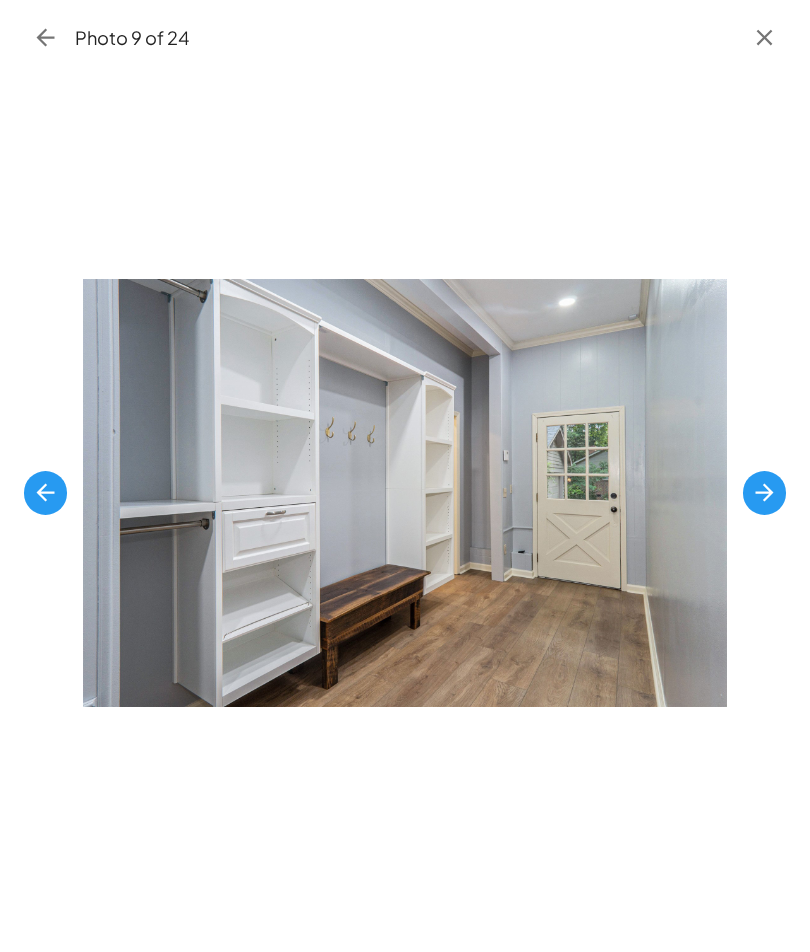 click 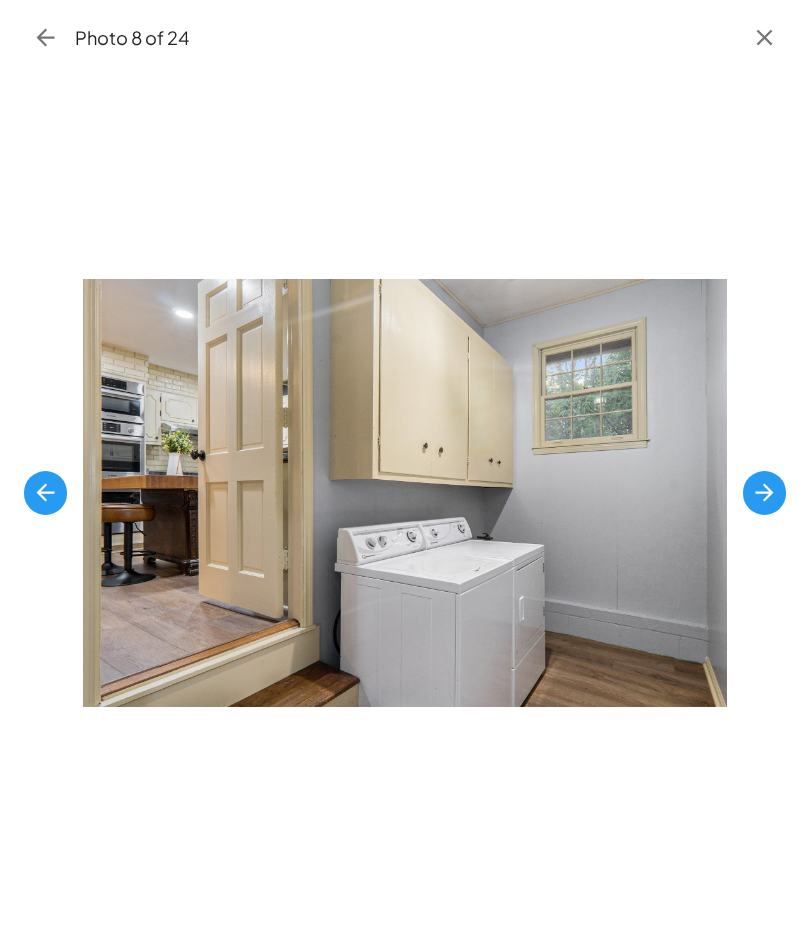 click 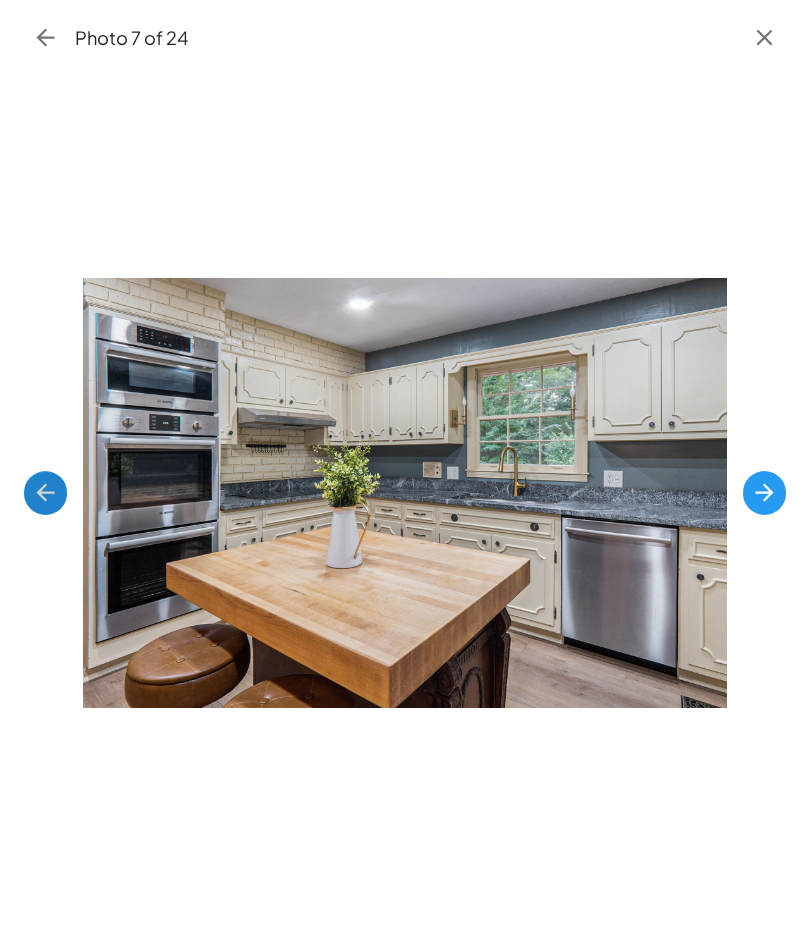 click 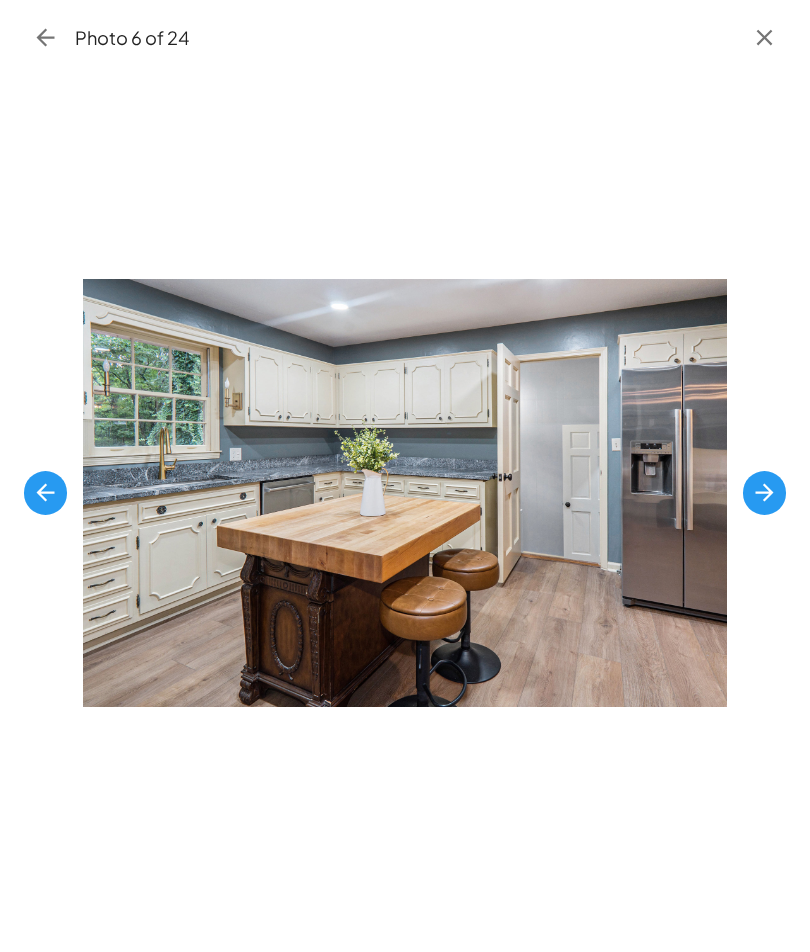 click 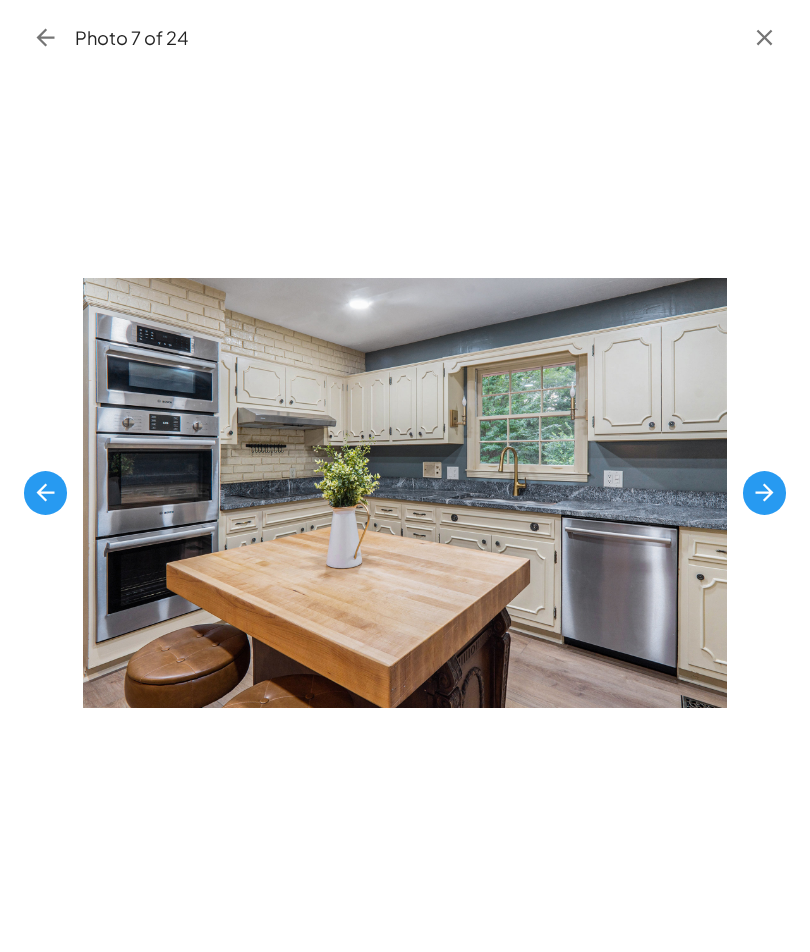 click at bounding box center (764, 492) 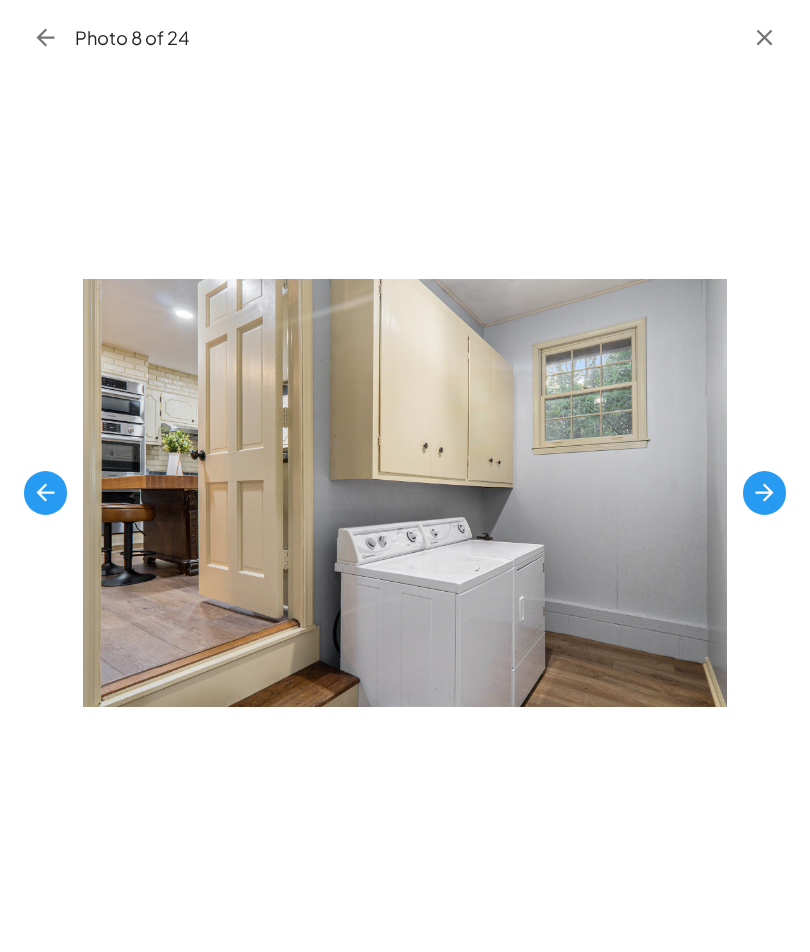 click 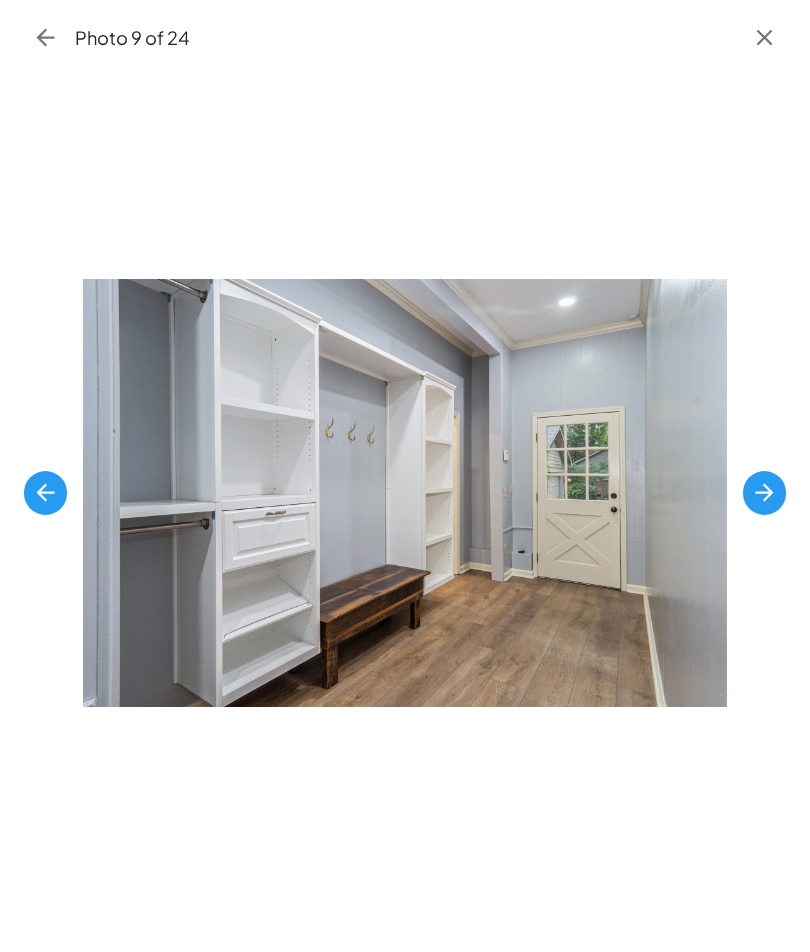 click 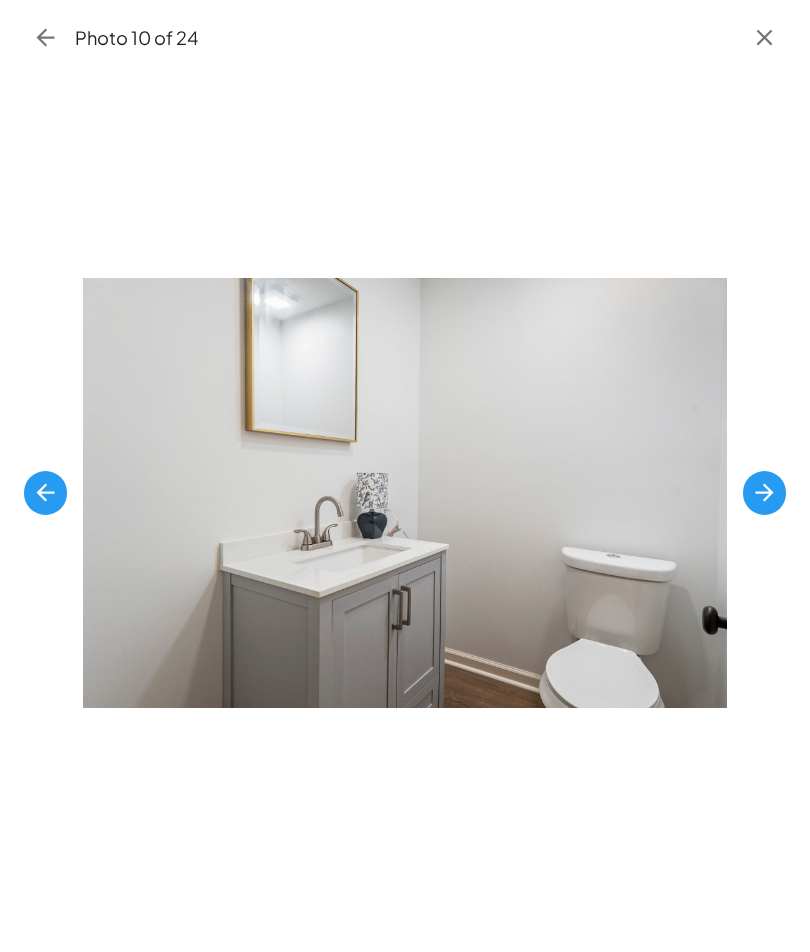 click 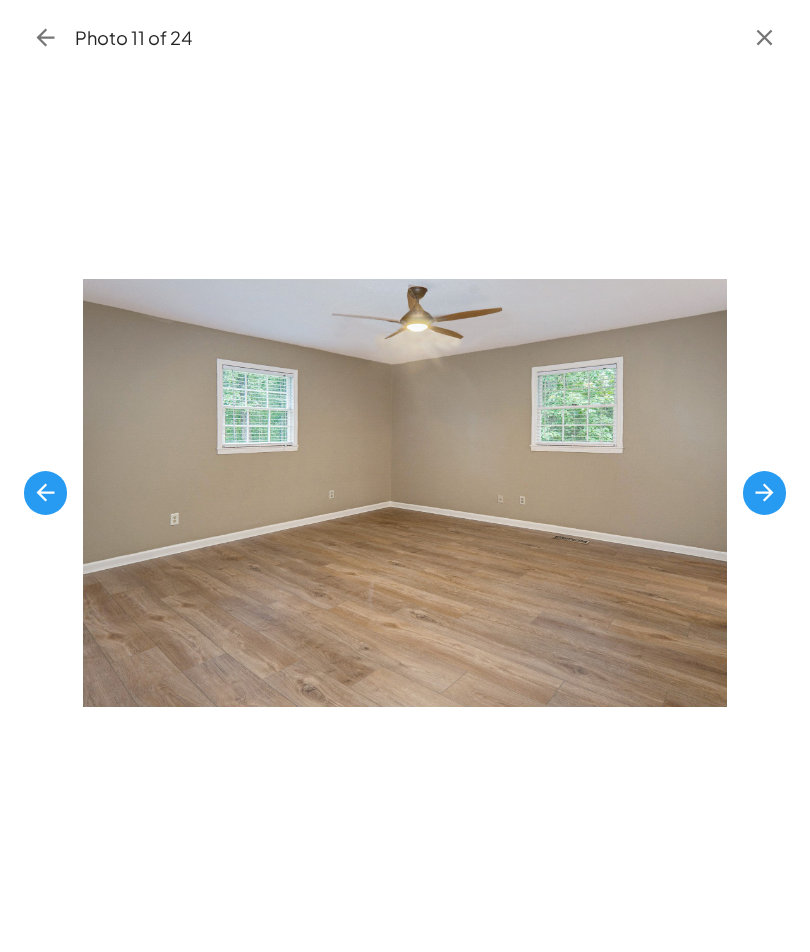 click 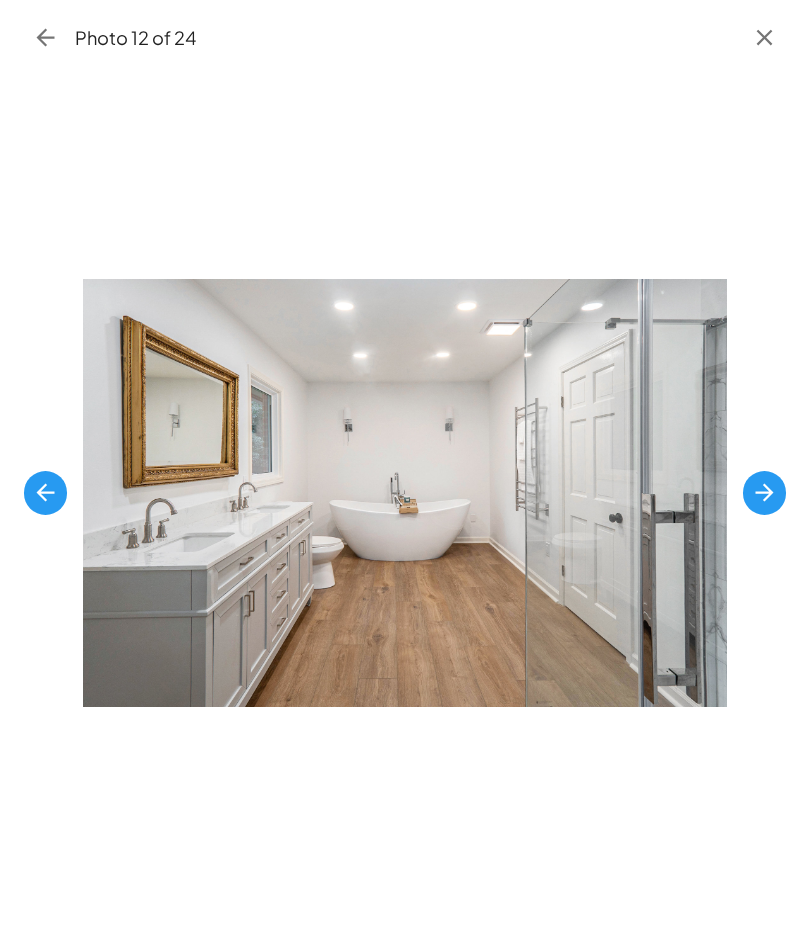 click 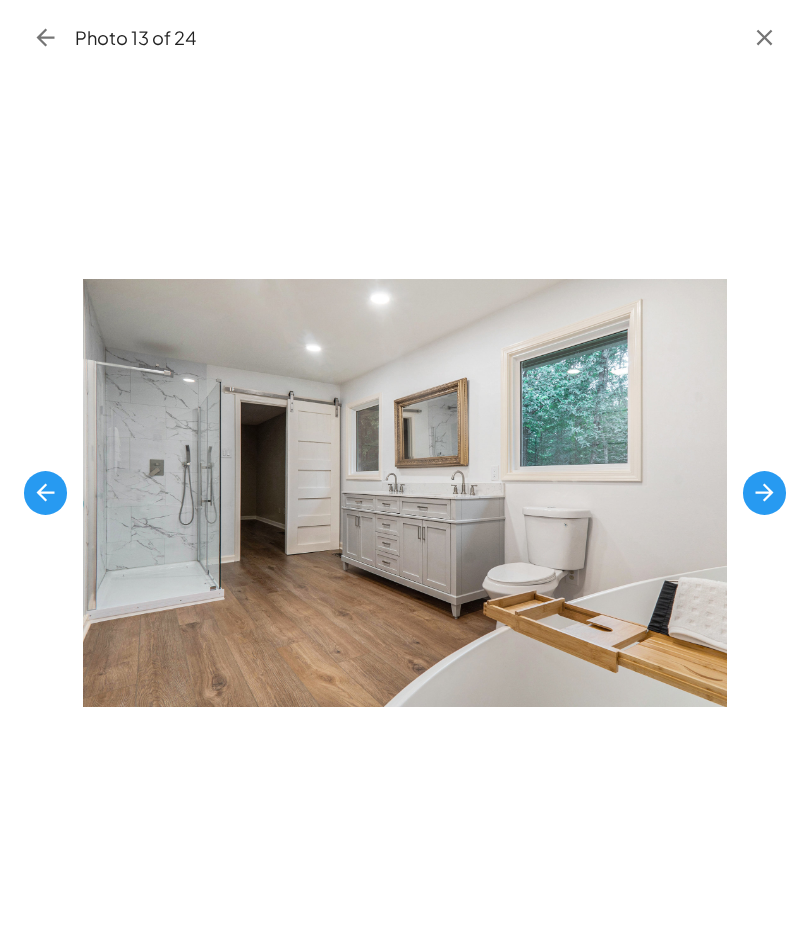 click 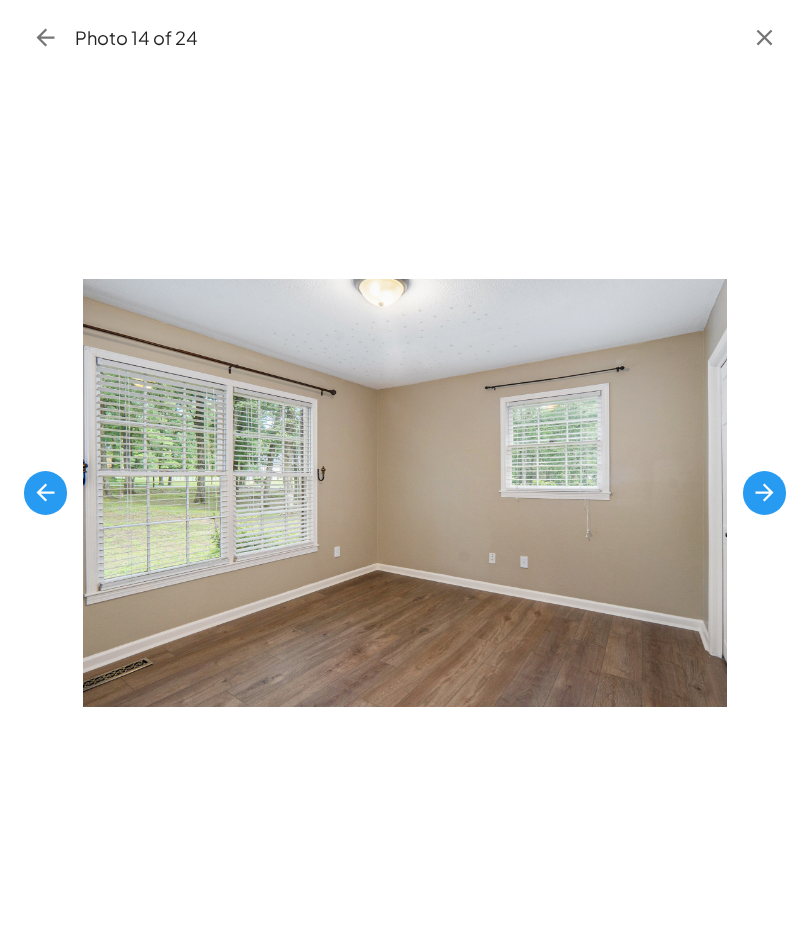 click 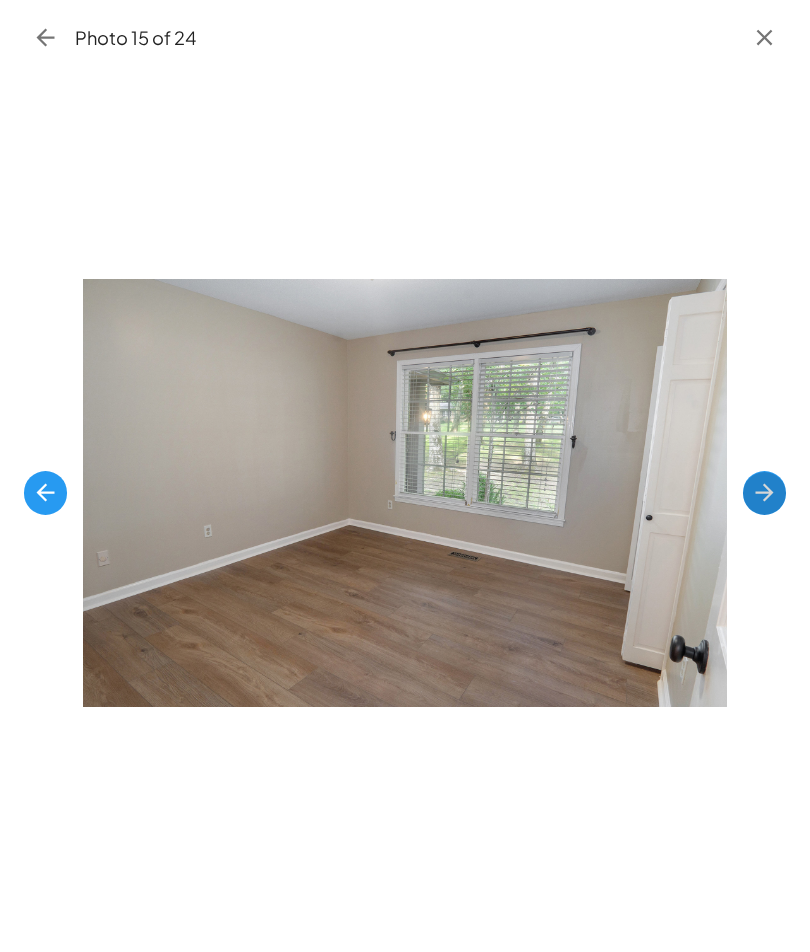 click 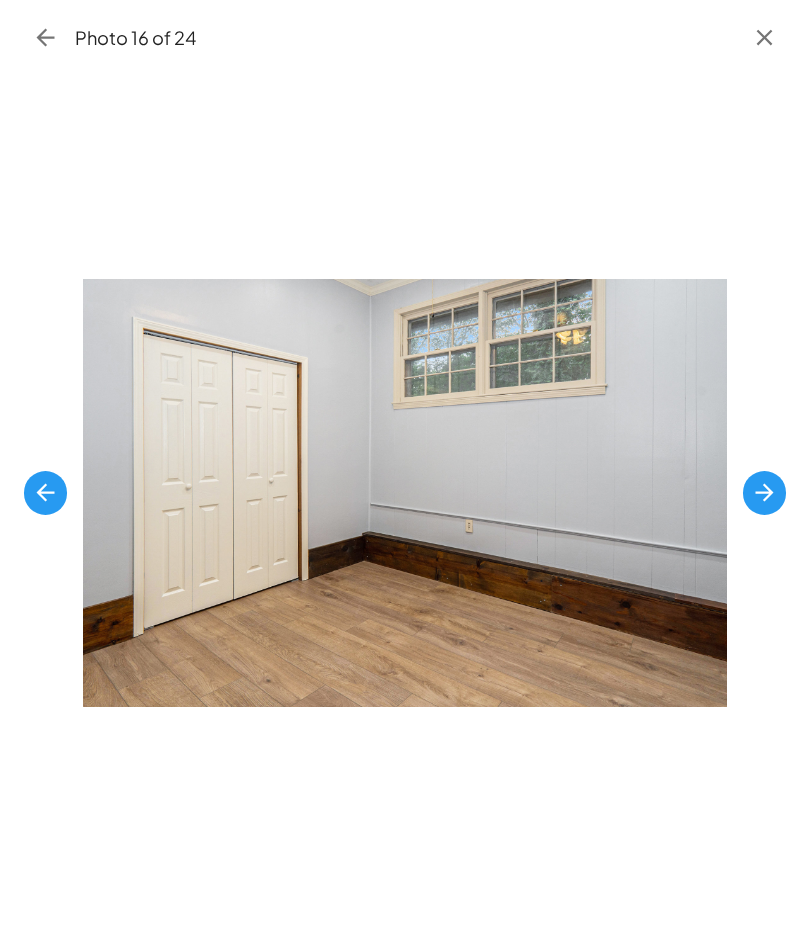 click at bounding box center [764, 492] 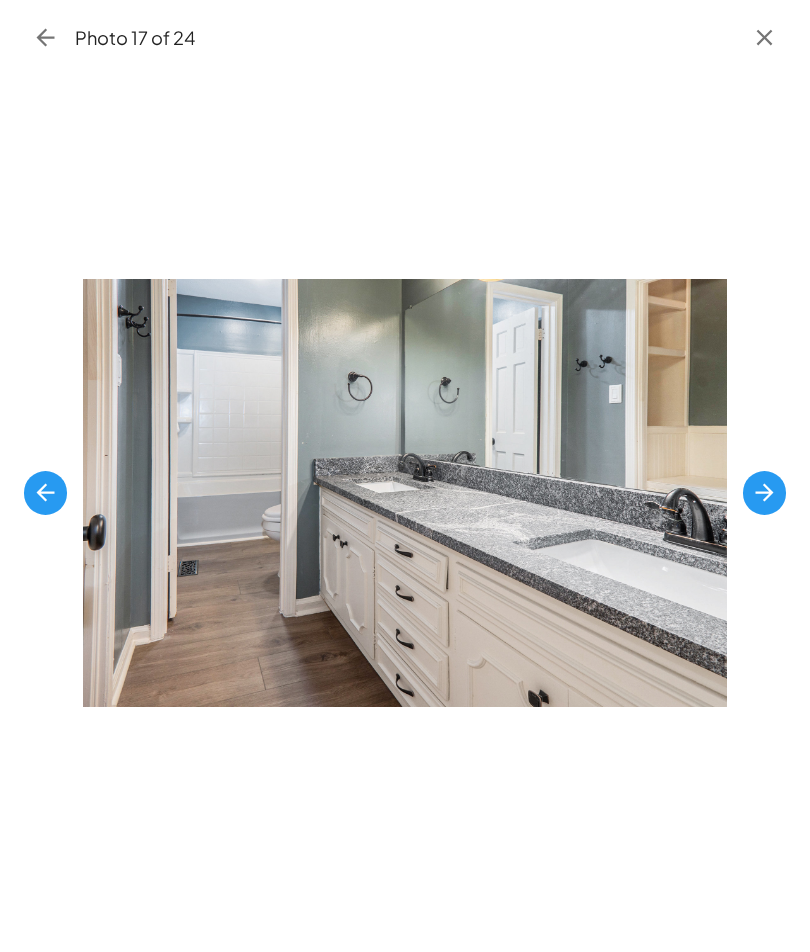 click at bounding box center (764, 492) 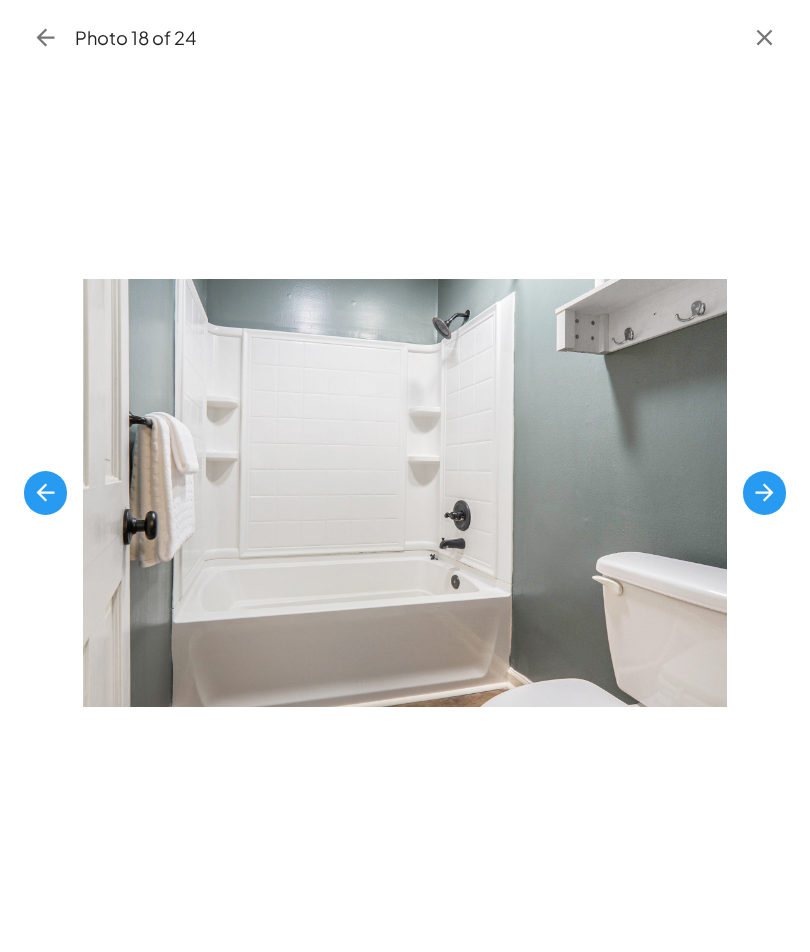click 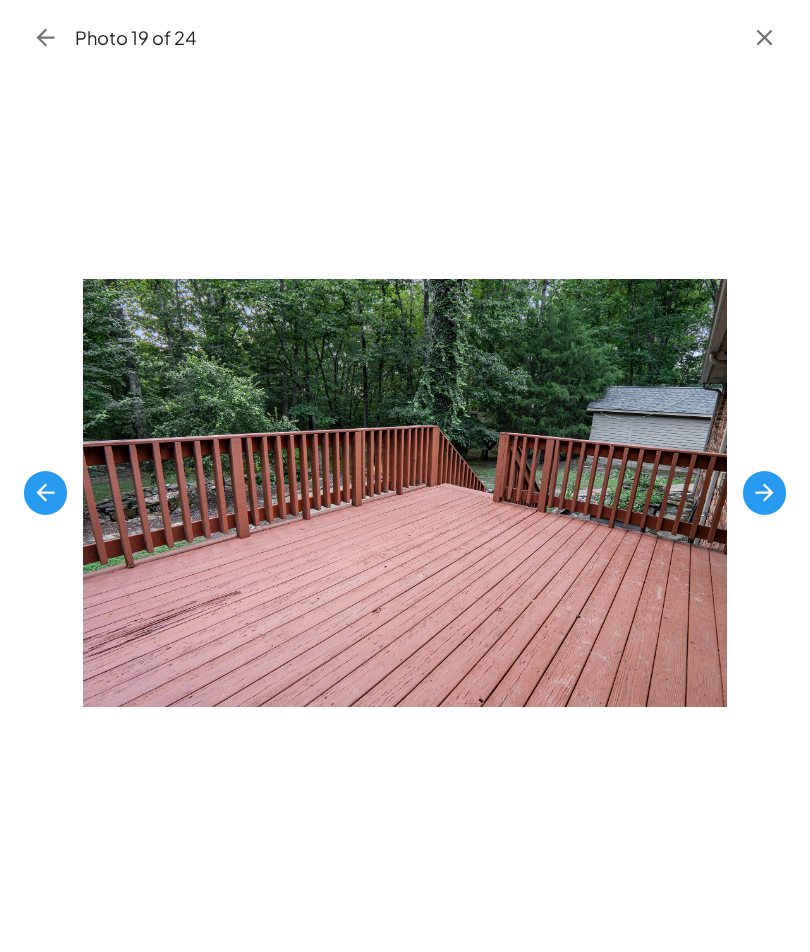 click at bounding box center (764, 492) 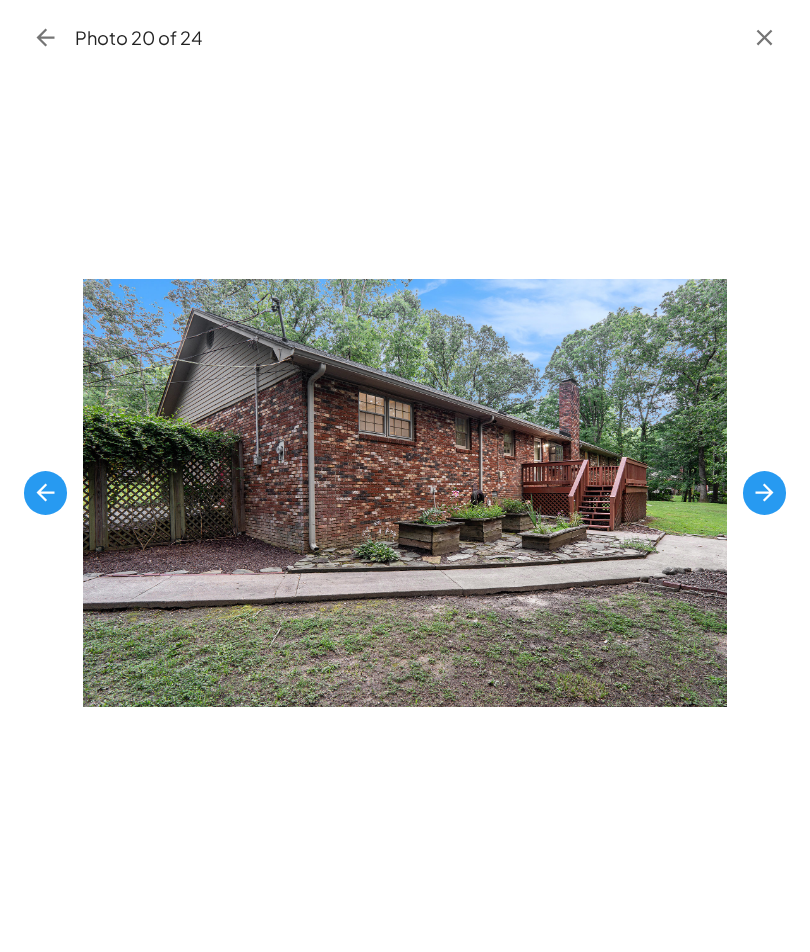 click 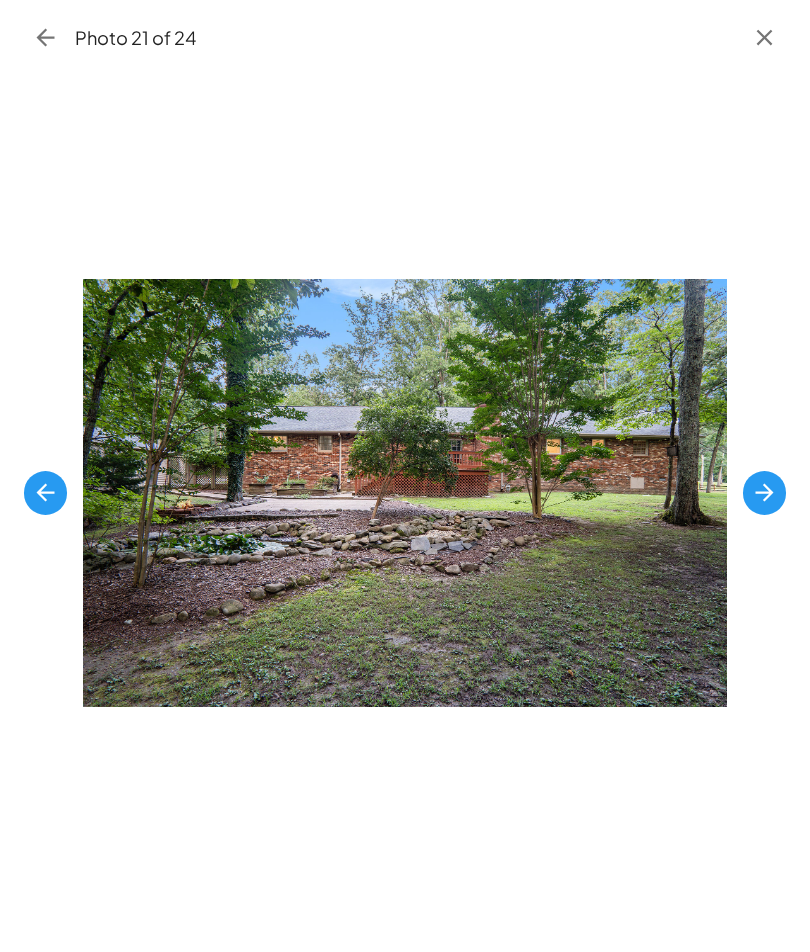click 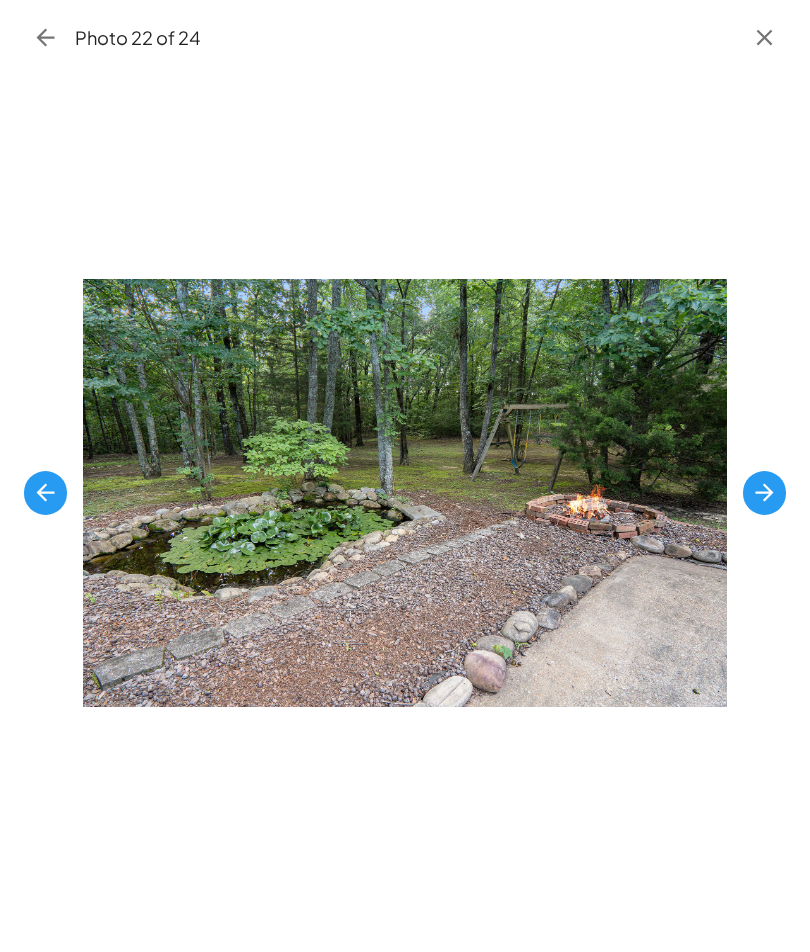 click 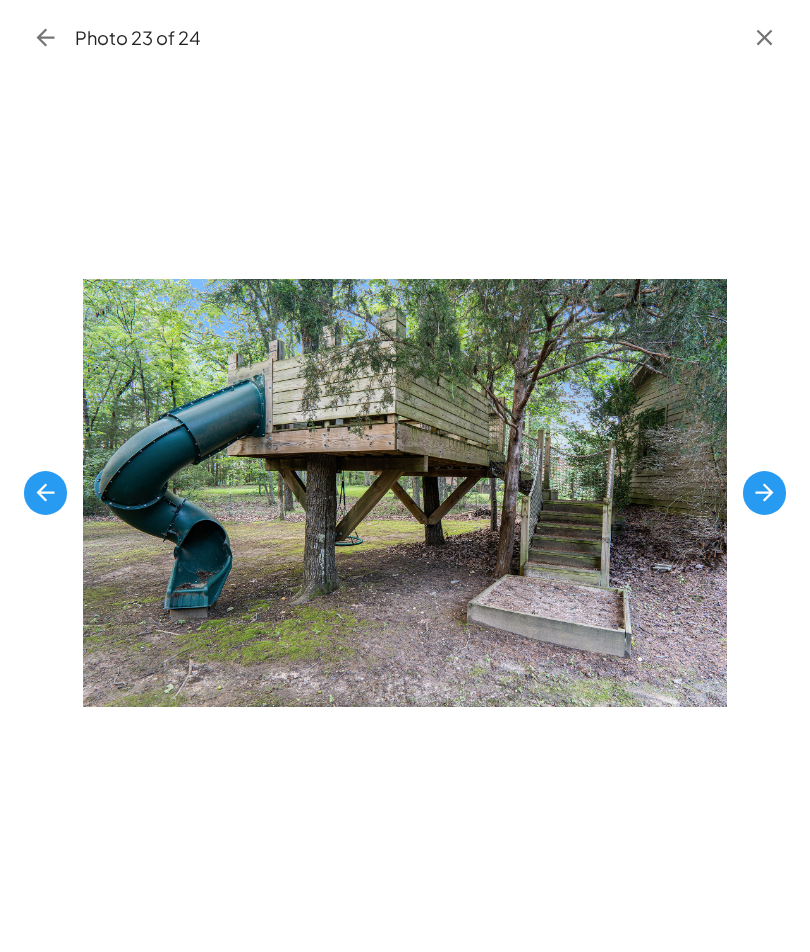 click 